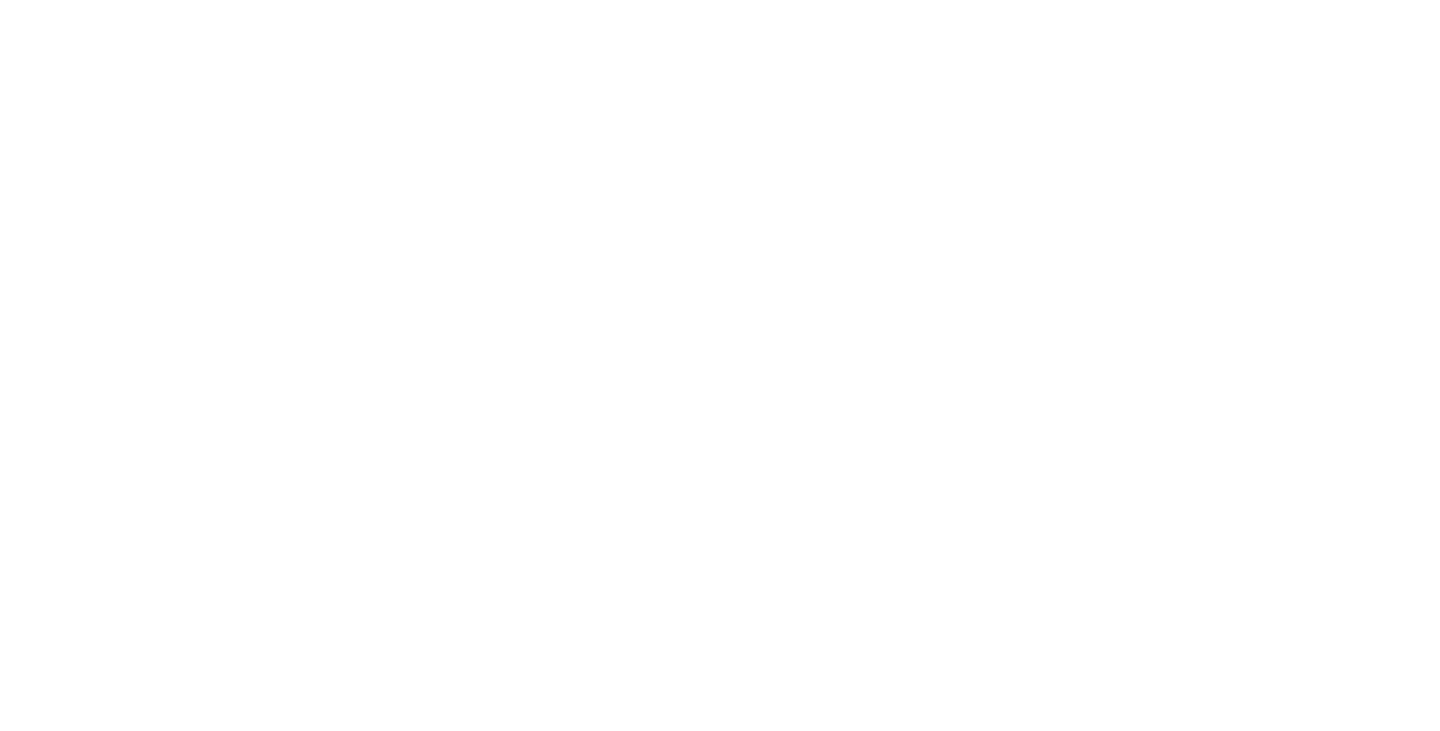 scroll, scrollTop: 0, scrollLeft: 0, axis: both 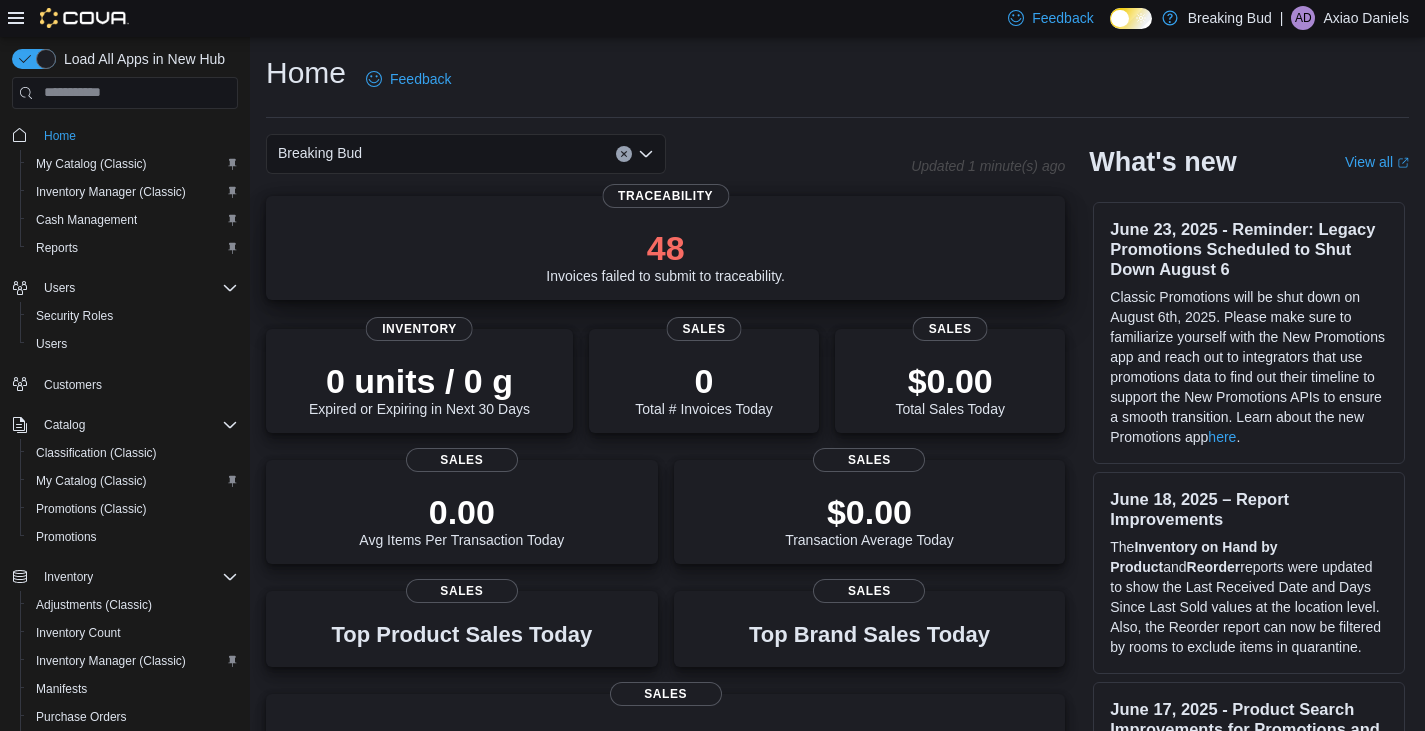 click on "48 Invoices failed to submit to traceability." at bounding box center (665, 252) 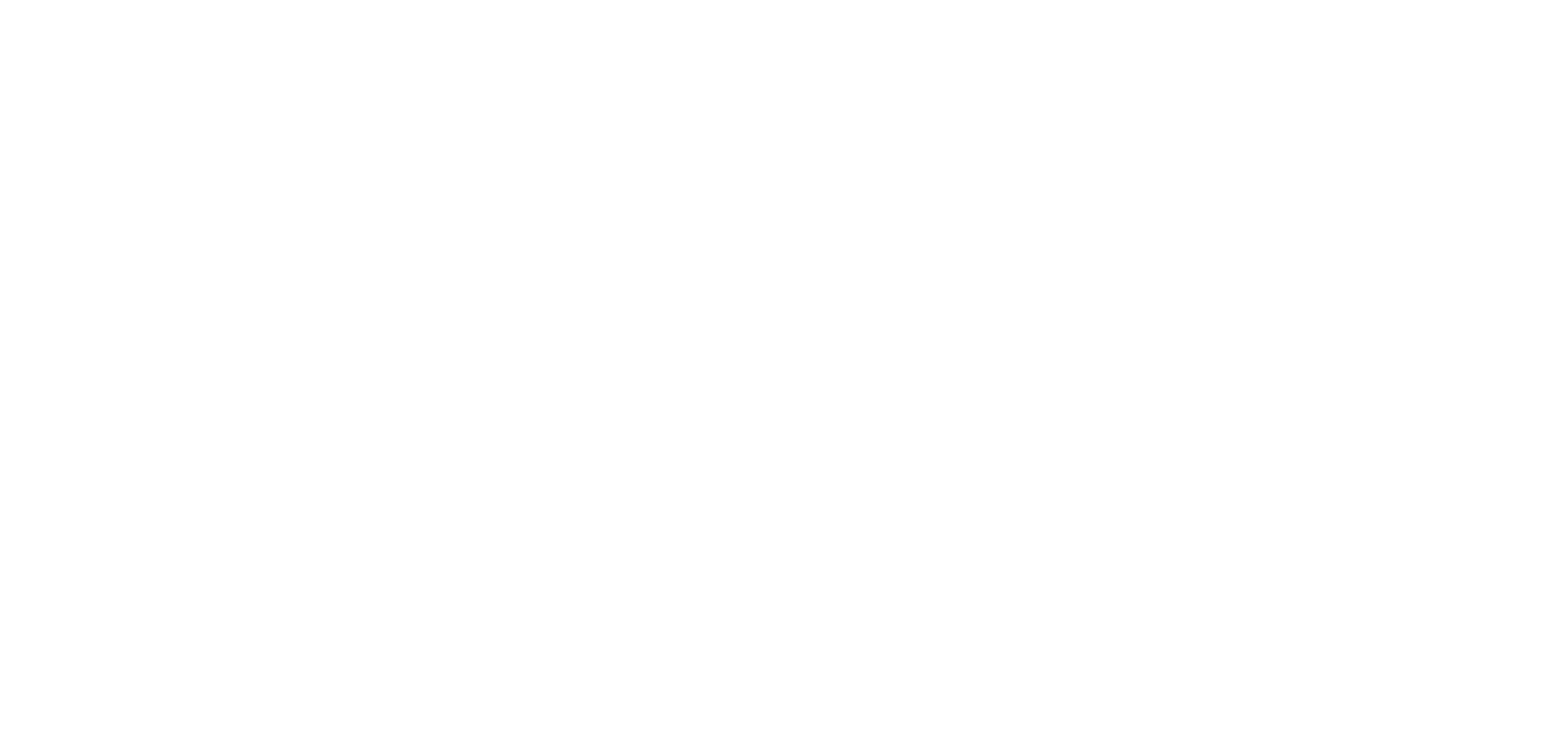 scroll, scrollTop: 0, scrollLeft: 0, axis: both 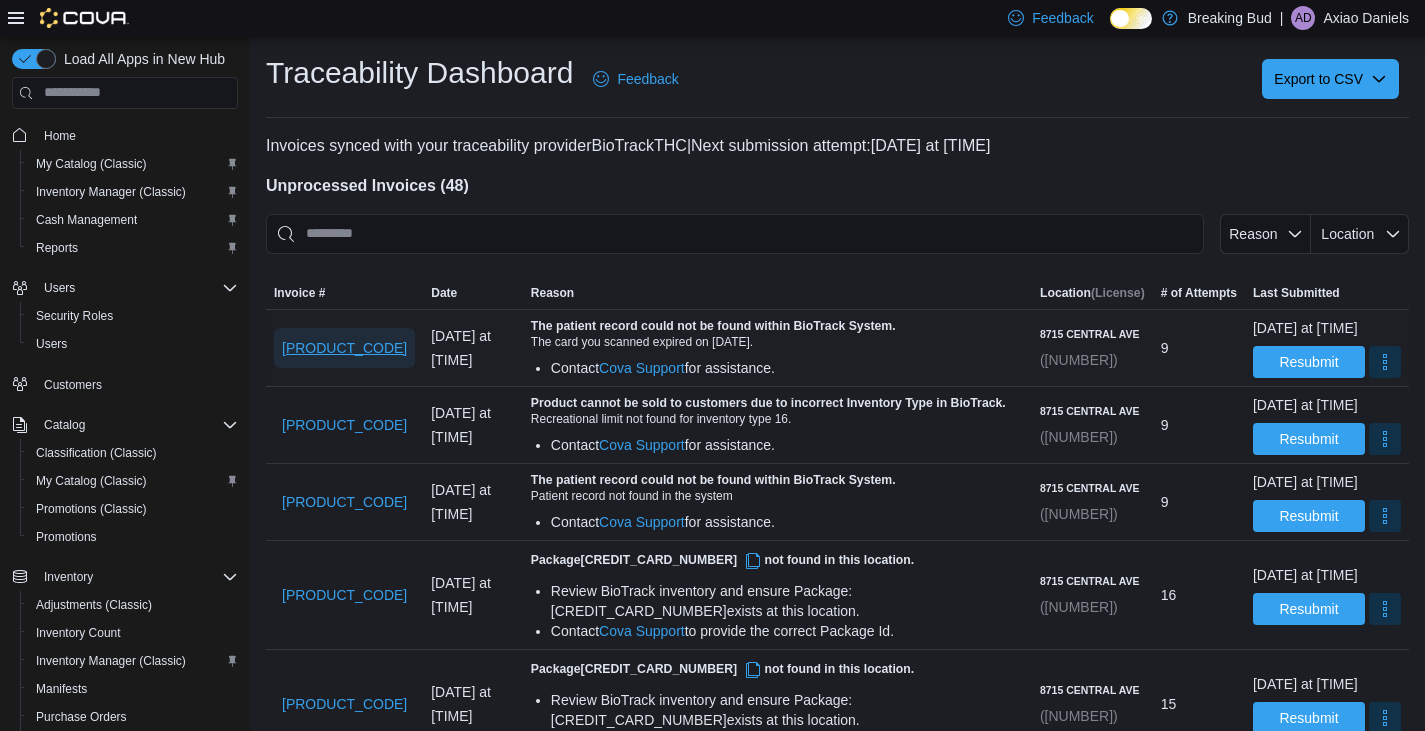click on "INFZ57-G4CQ1Z" at bounding box center (344, 348) 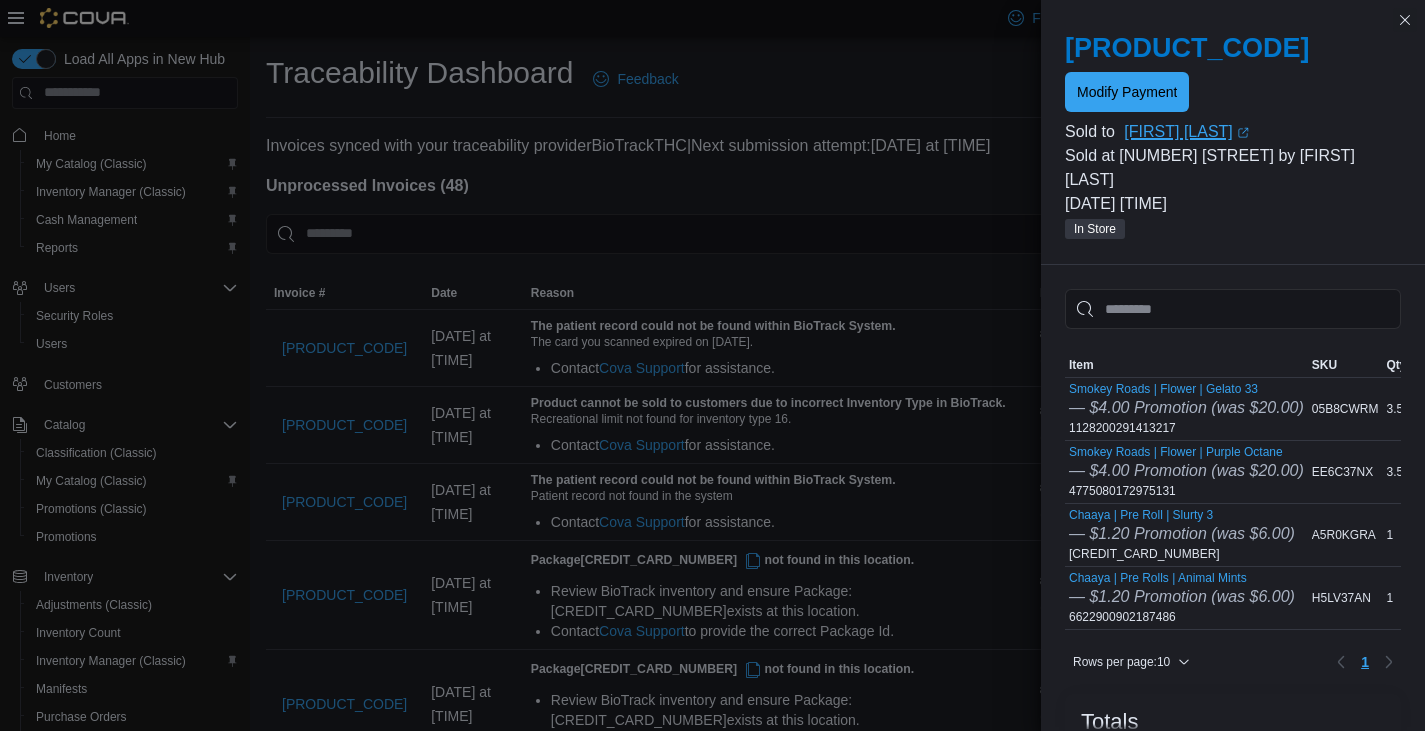 click on "Luciano Munoz (opens in a new tab or window)" at bounding box center [1262, 132] 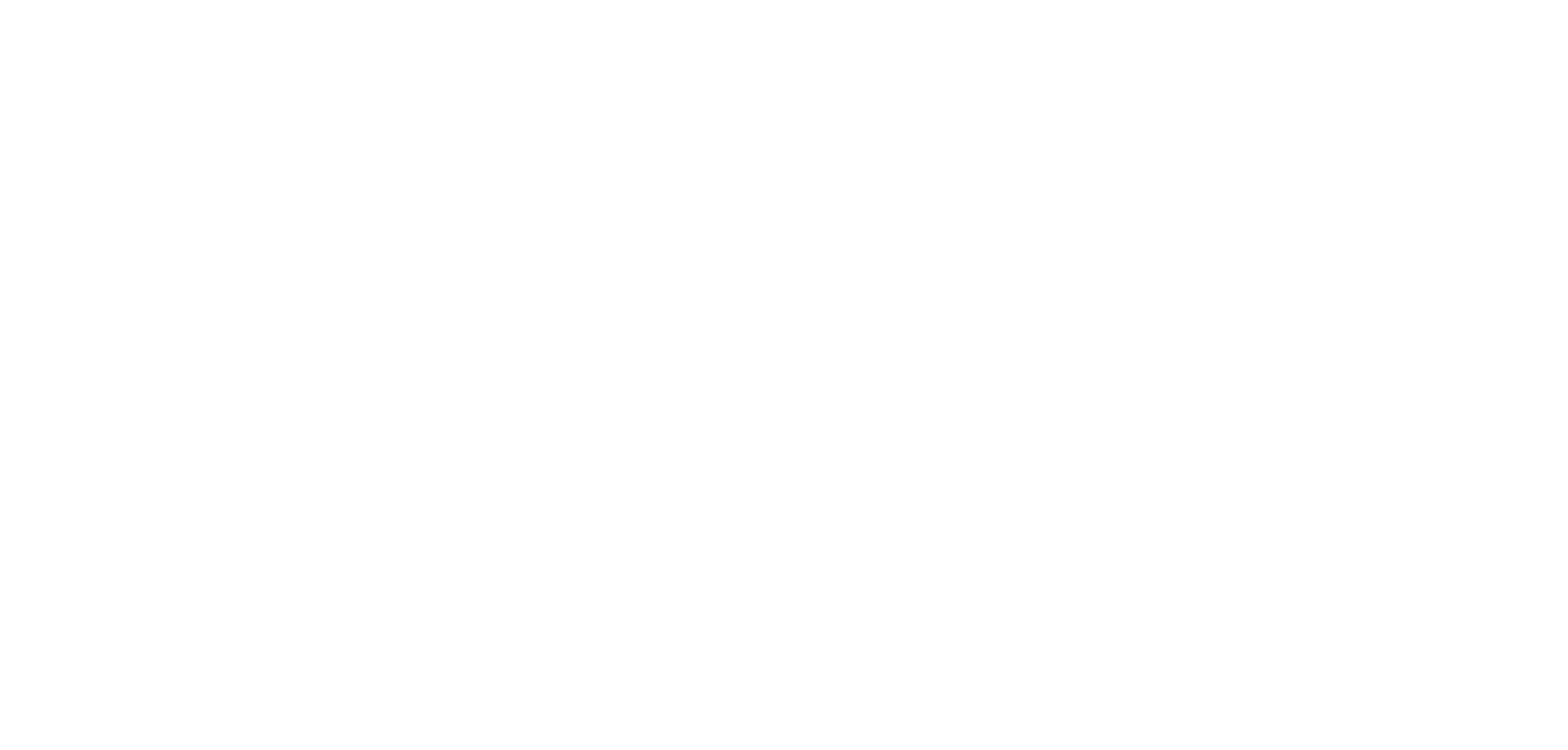 scroll, scrollTop: 0, scrollLeft: 0, axis: both 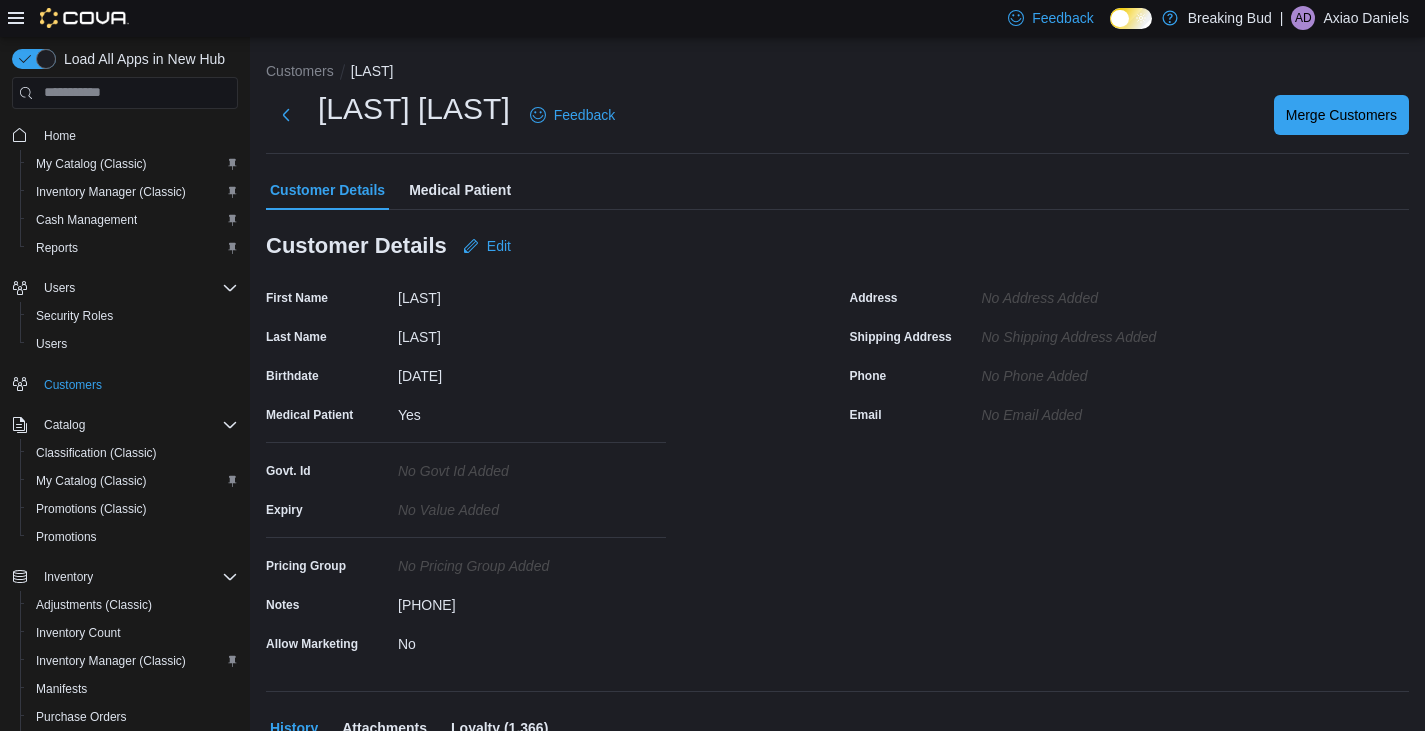 click on "Medical Patient" at bounding box center [460, 190] 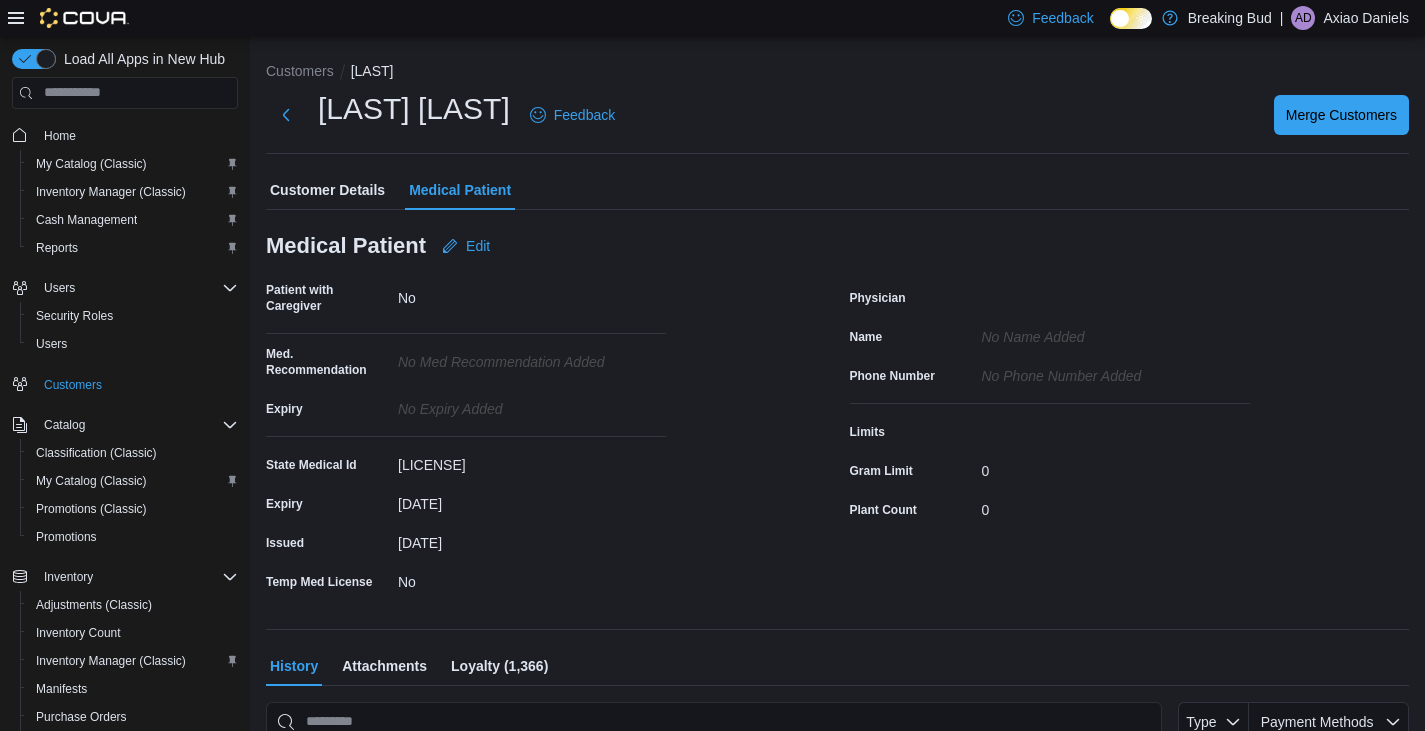 click on "Customer Details" at bounding box center (327, 190) 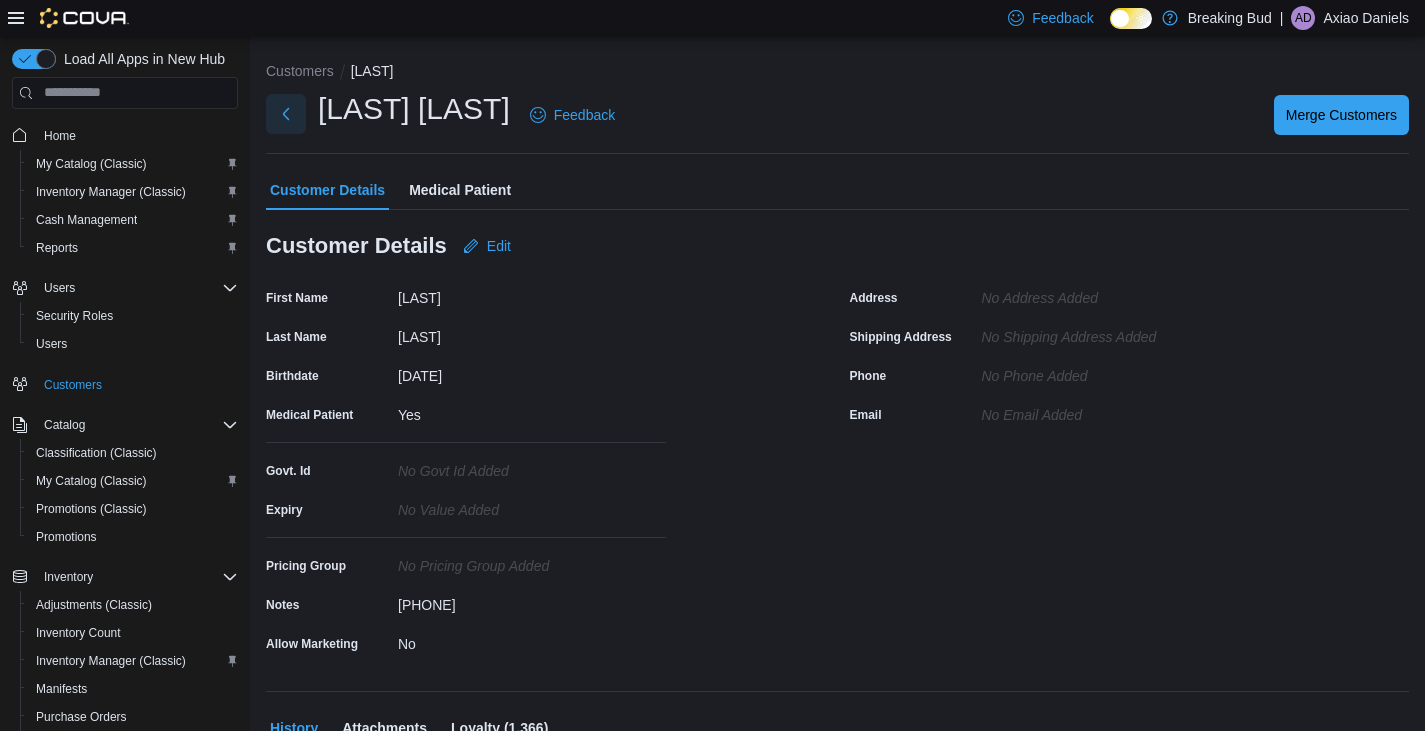 click at bounding box center [286, 114] 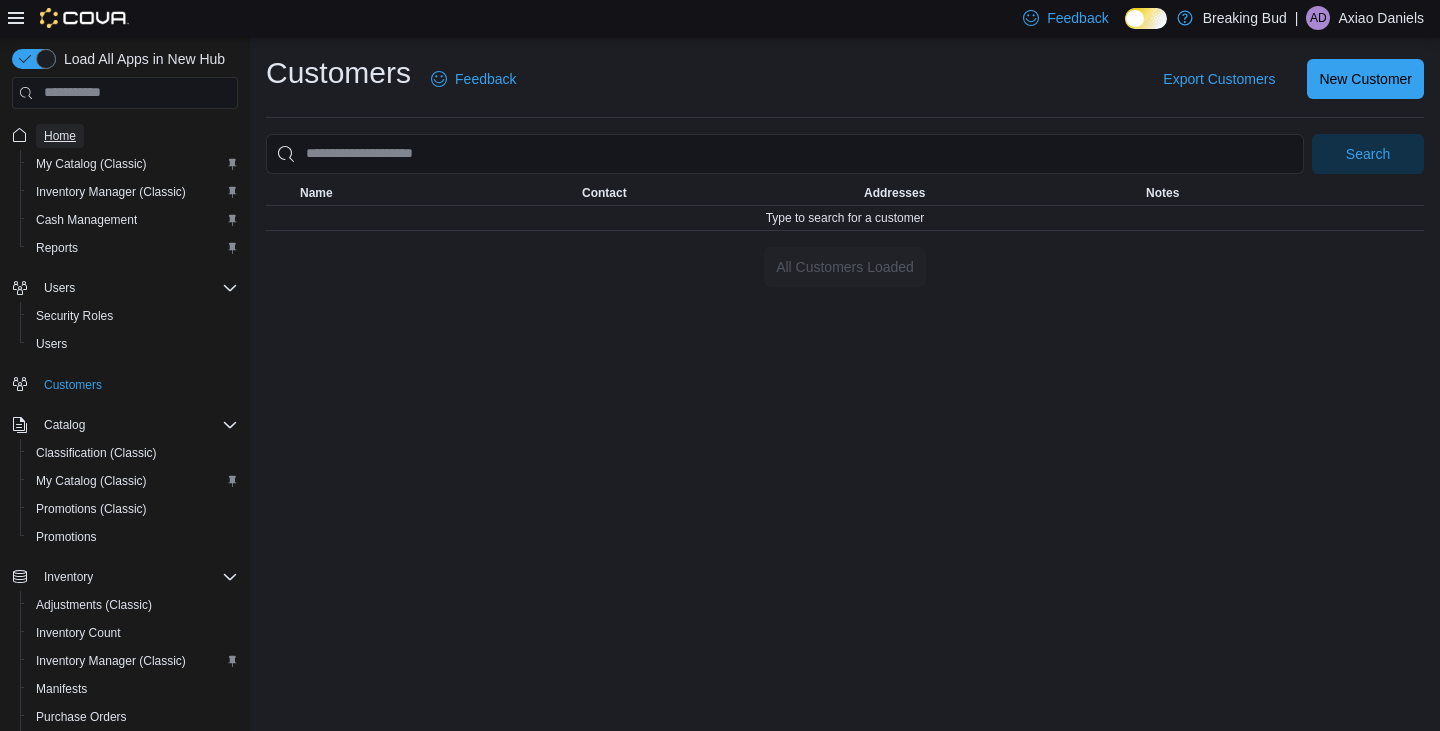 click on "Home" at bounding box center (60, 136) 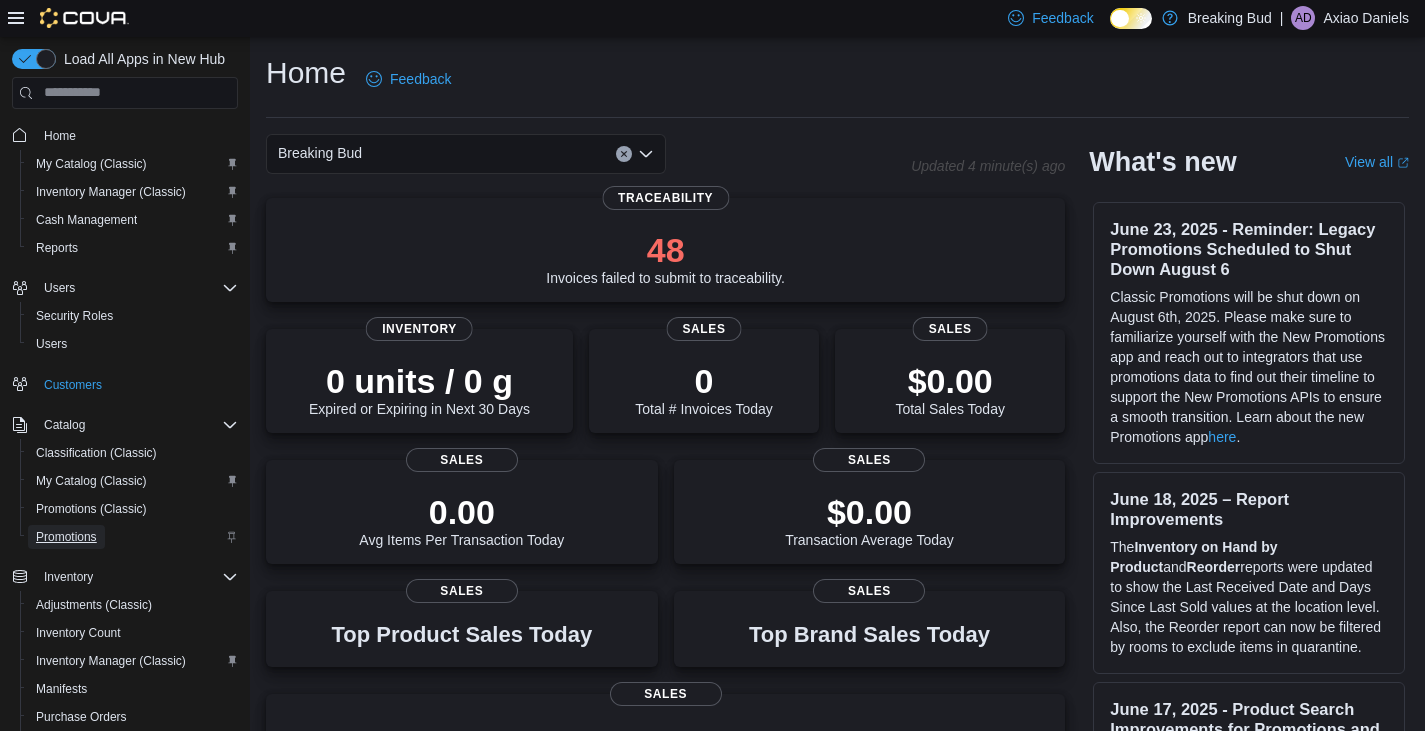 click on "Promotions" at bounding box center (66, 537) 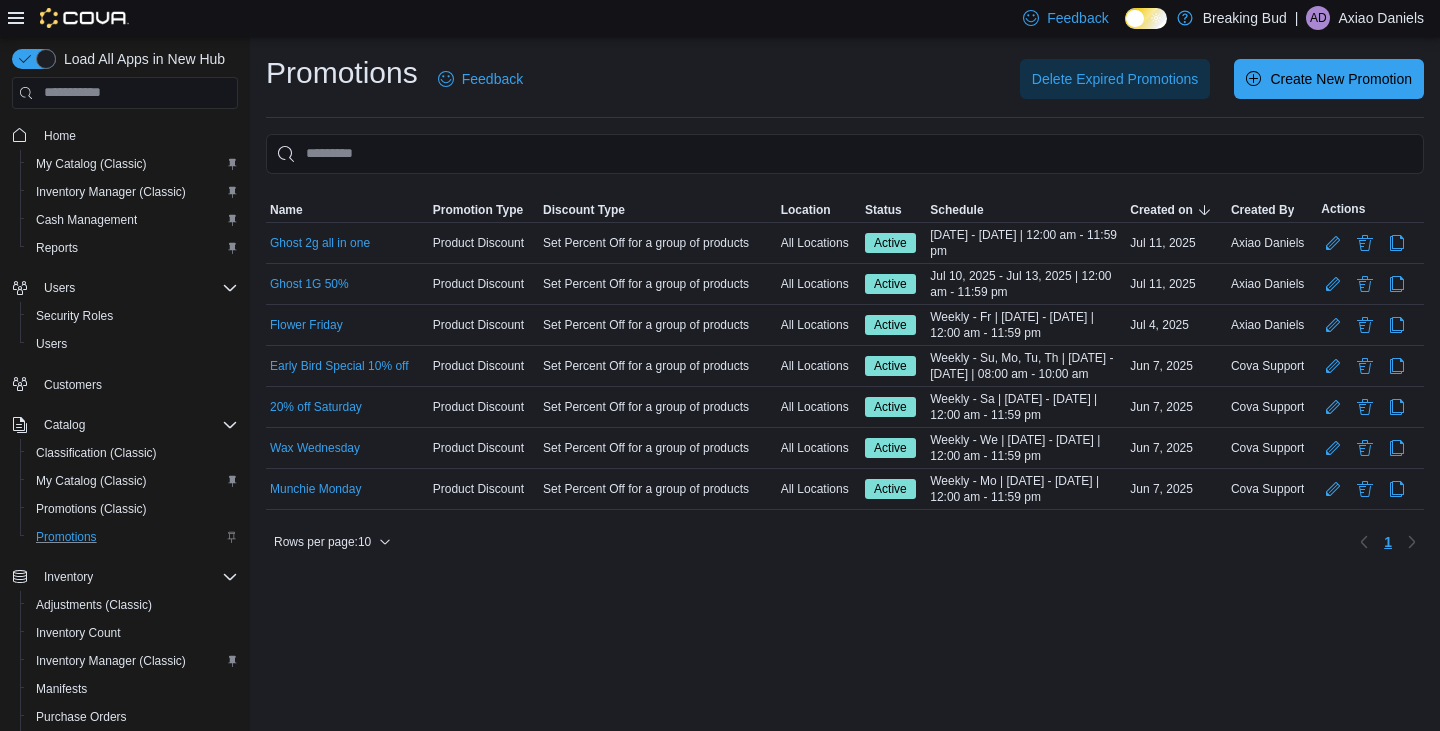 click on "Home" at bounding box center [137, 135] 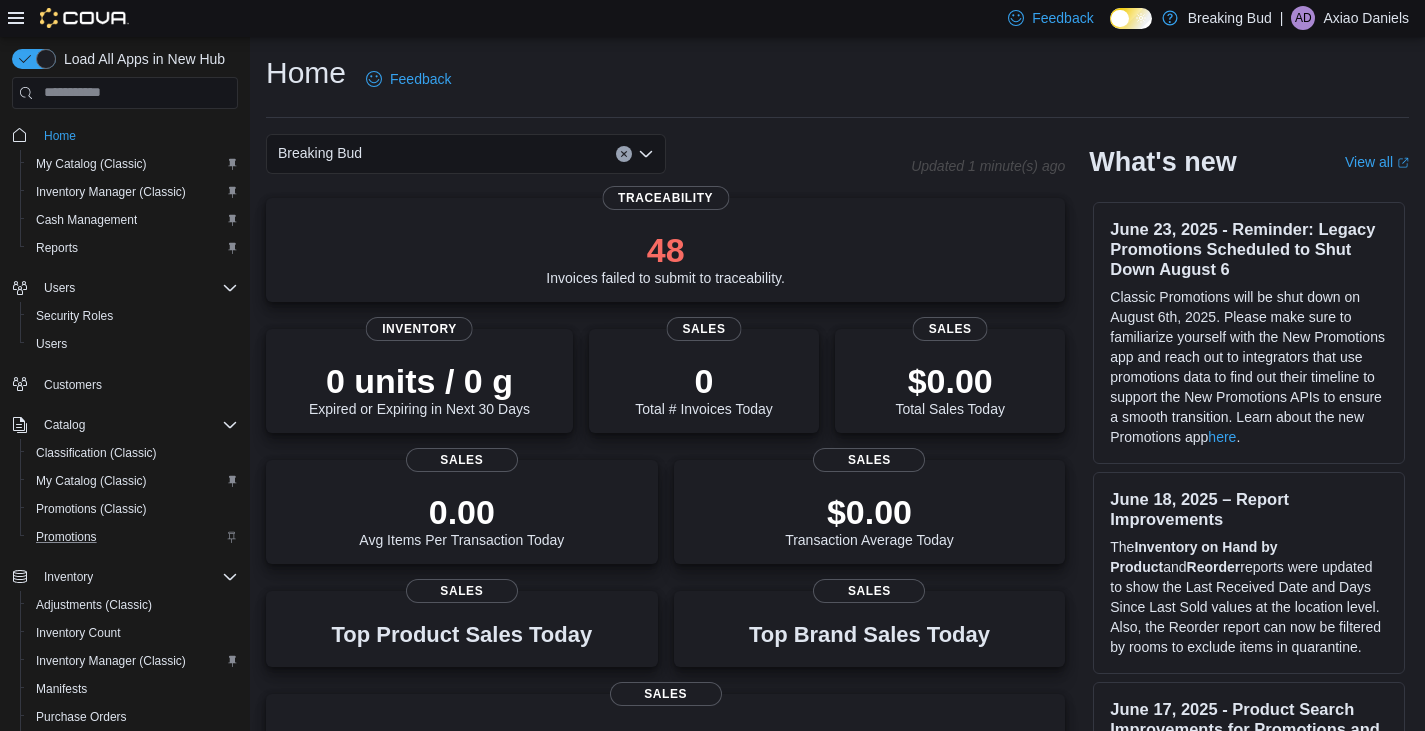 type 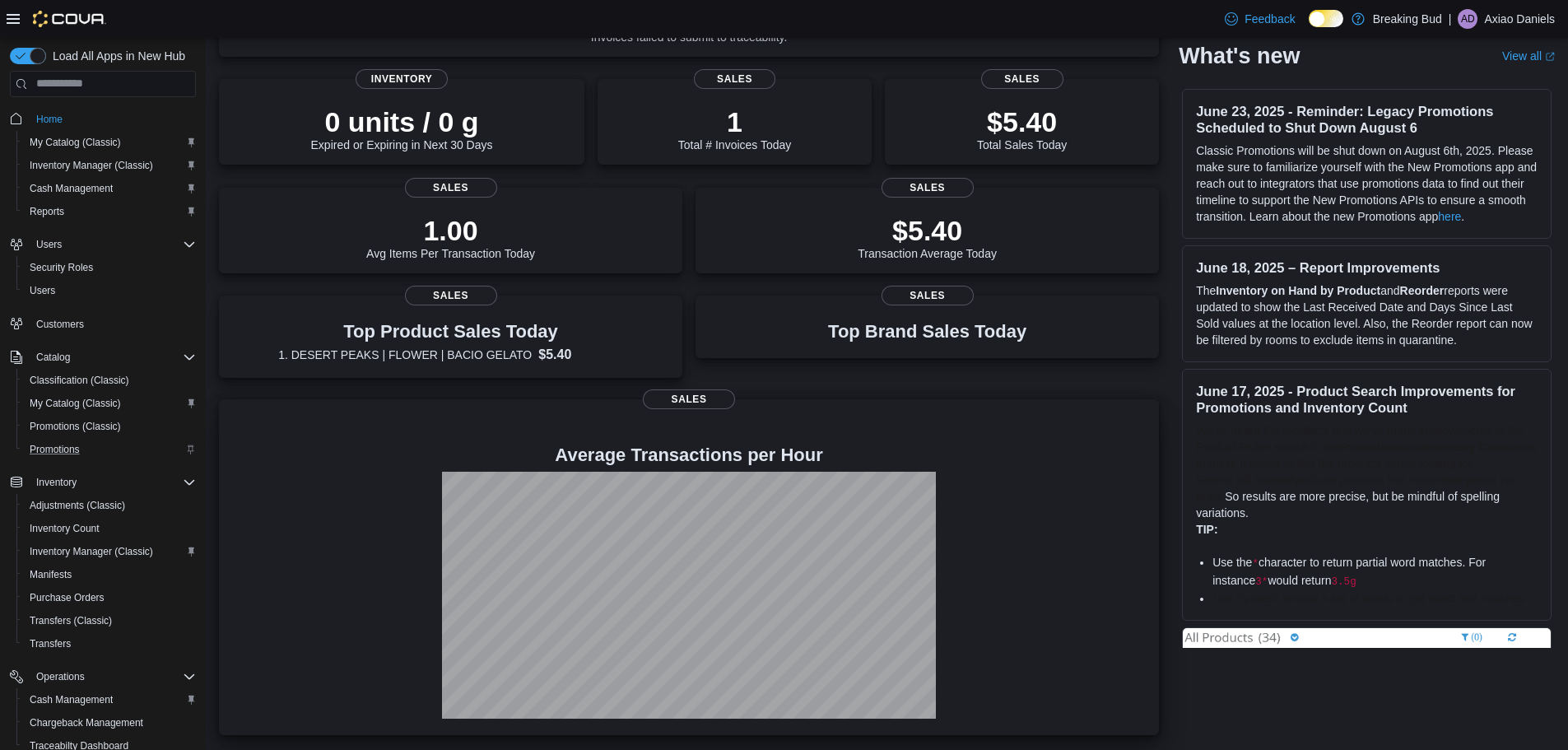 scroll, scrollTop: 0, scrollLeft: 0, axis: both 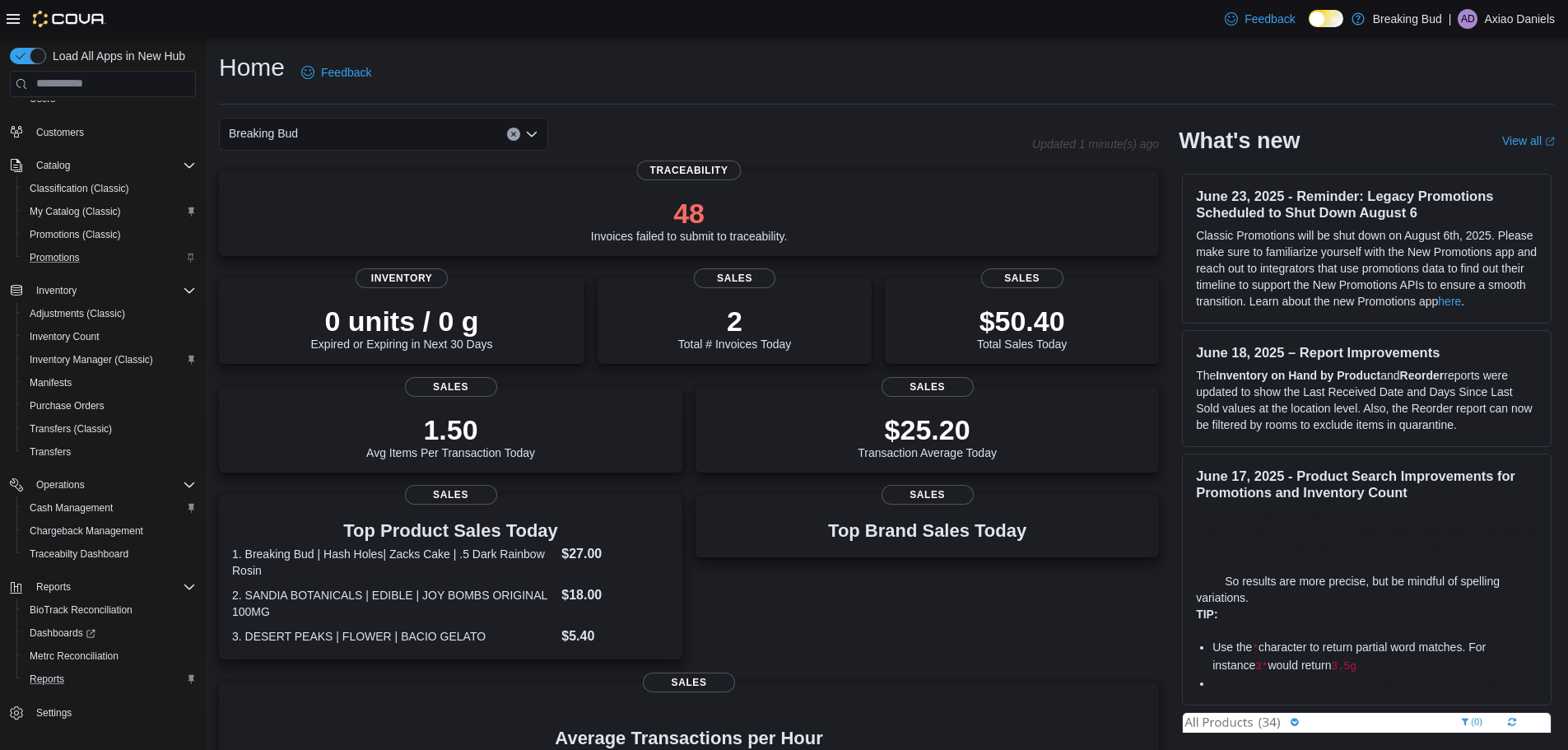 click on "Reports" at bounding box center [109, 679] 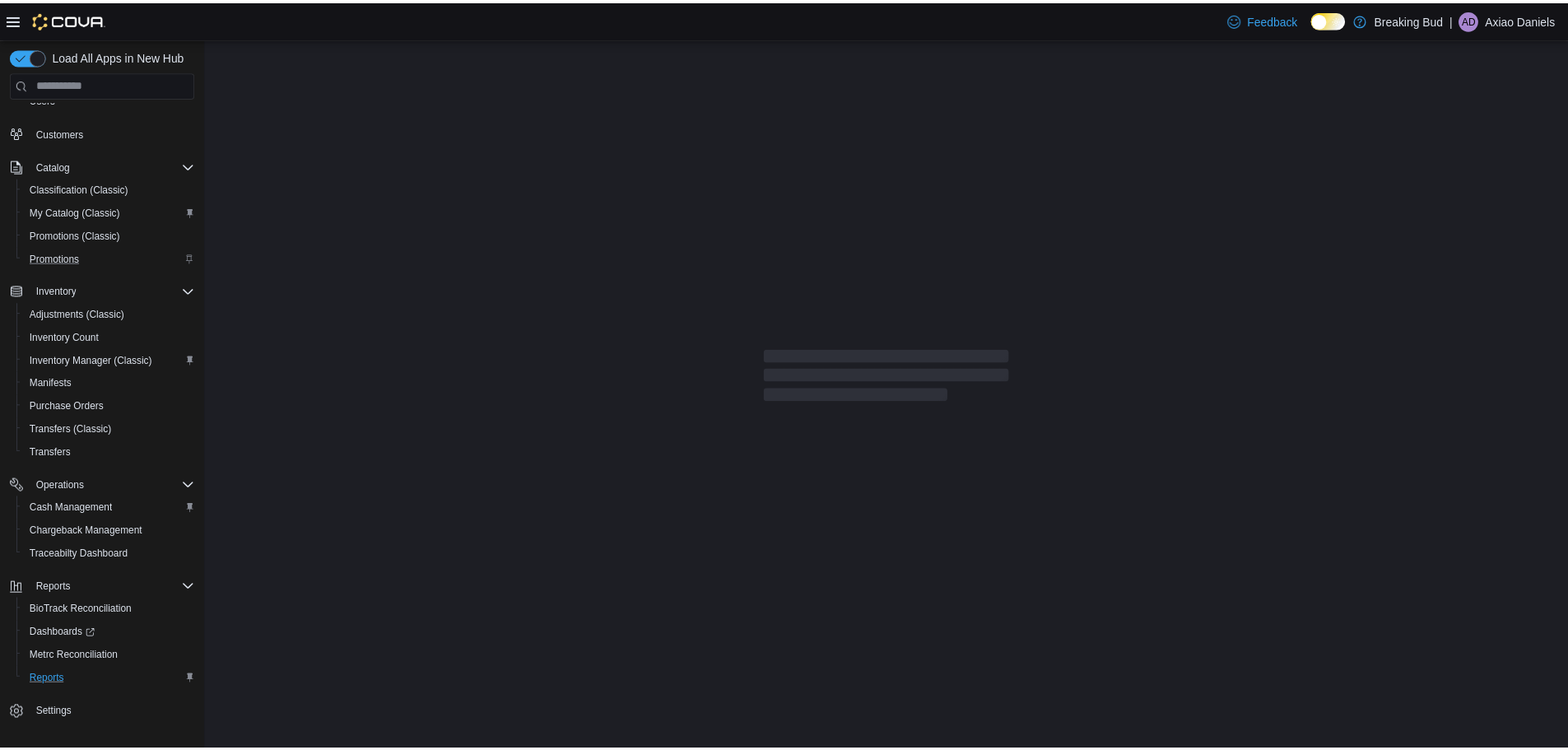 scroll, scrollTop: 128, scrollLeft: 0, axis: vertical 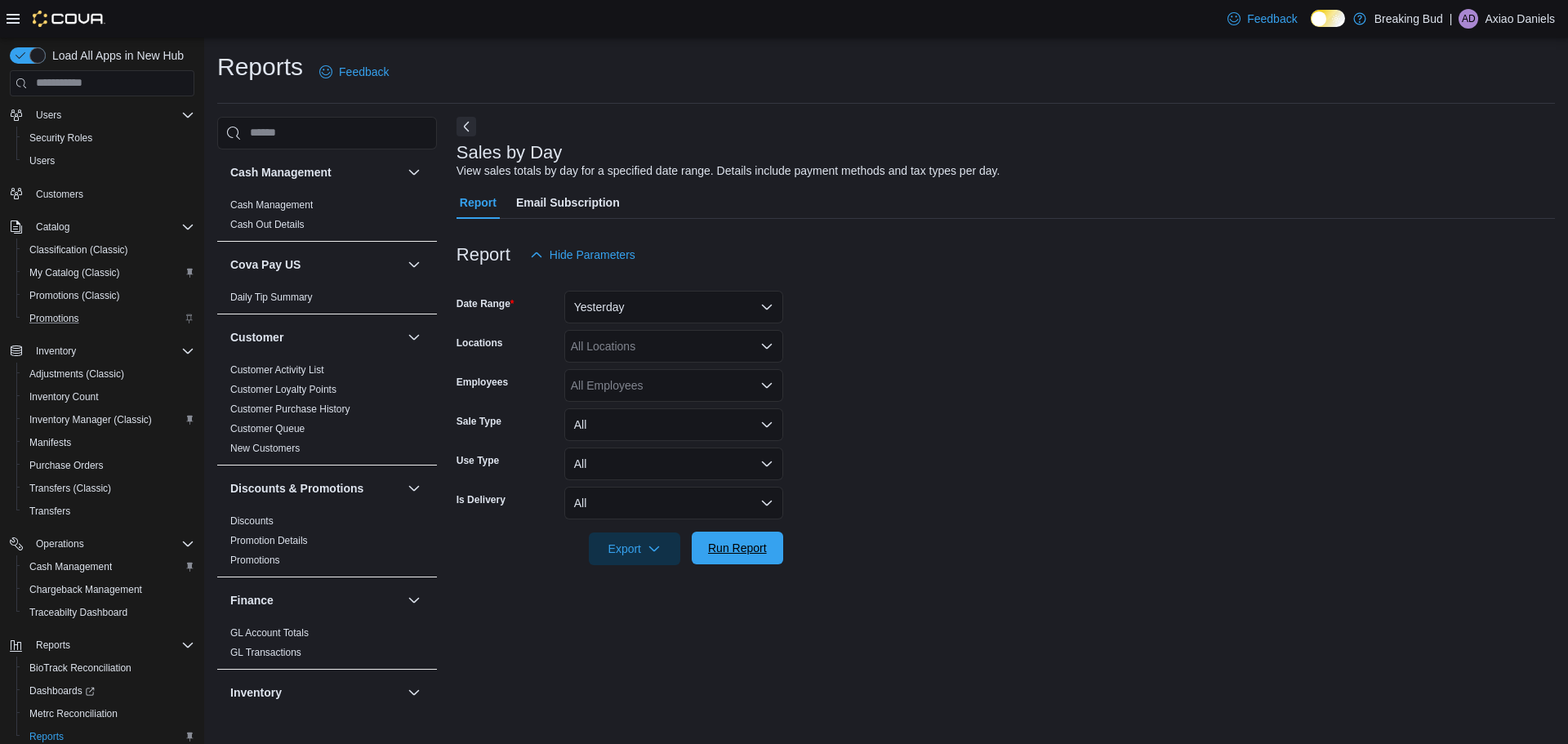 click on "Run Report" at bounding box center [737, 548] 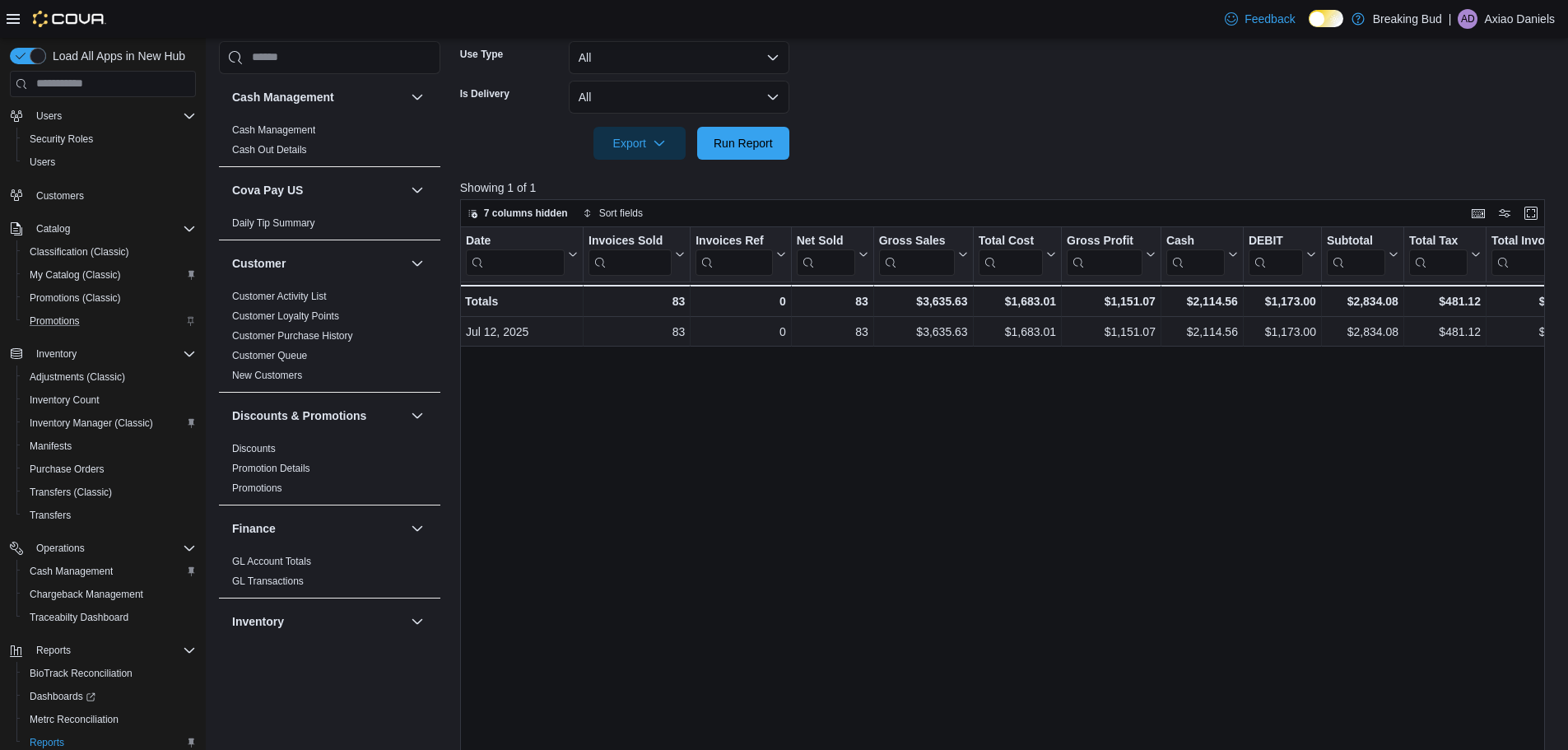 scroll, scrollTop: 412, scrollLeft: 0, axis: vertical 